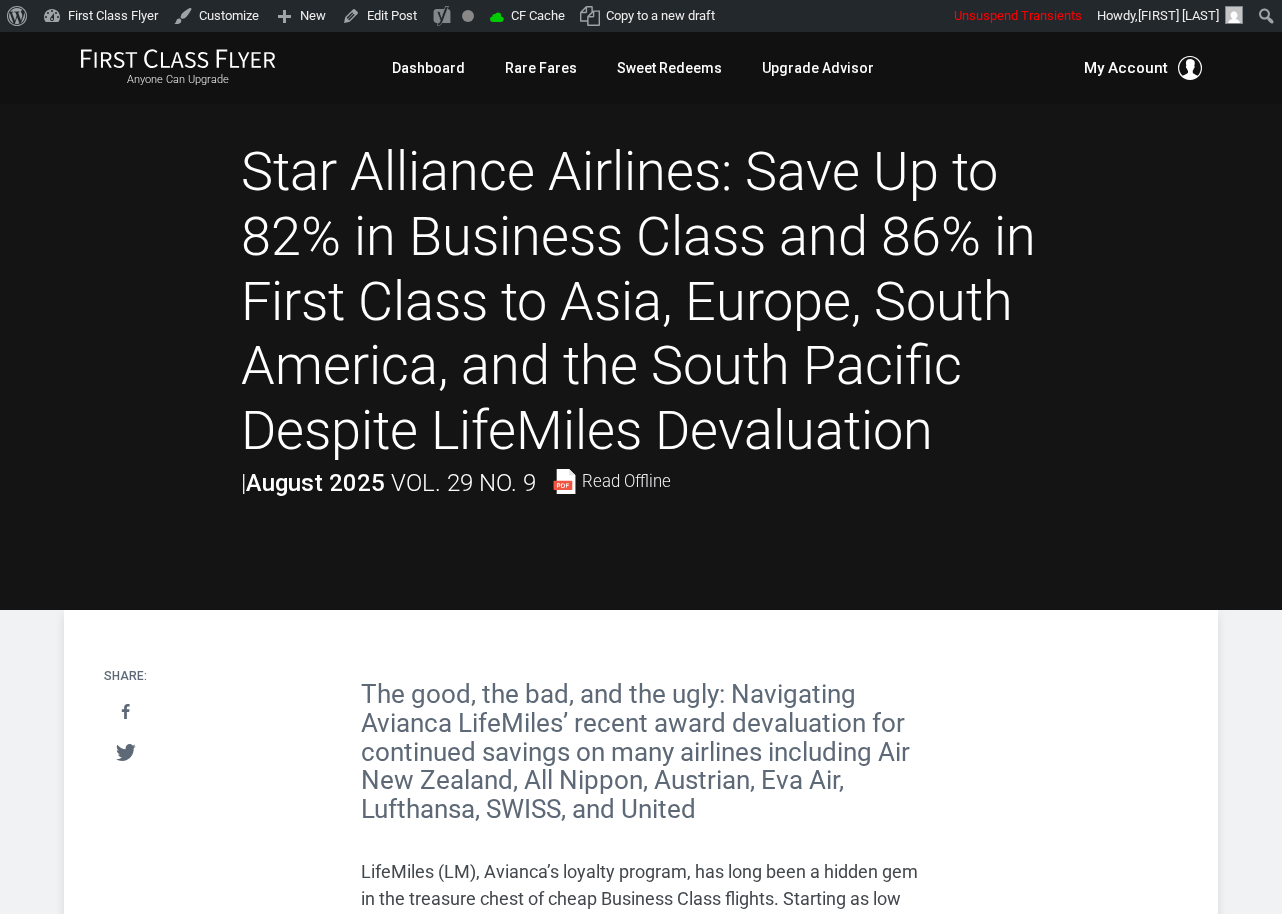 scroll, scrollTop: 0, scrollLeft: 0, axis: both 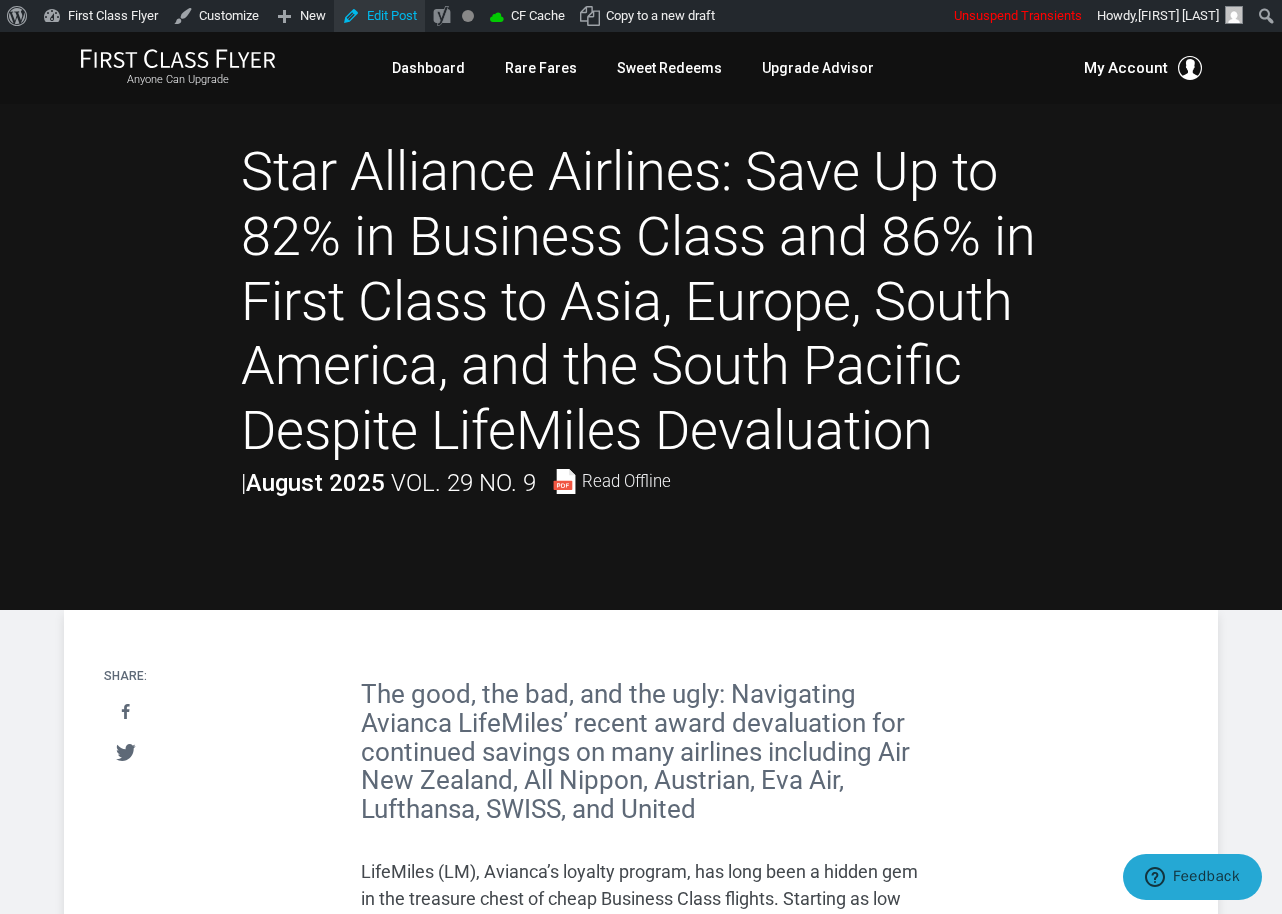 click on "Edit Post" at bounding box center (379, 16) 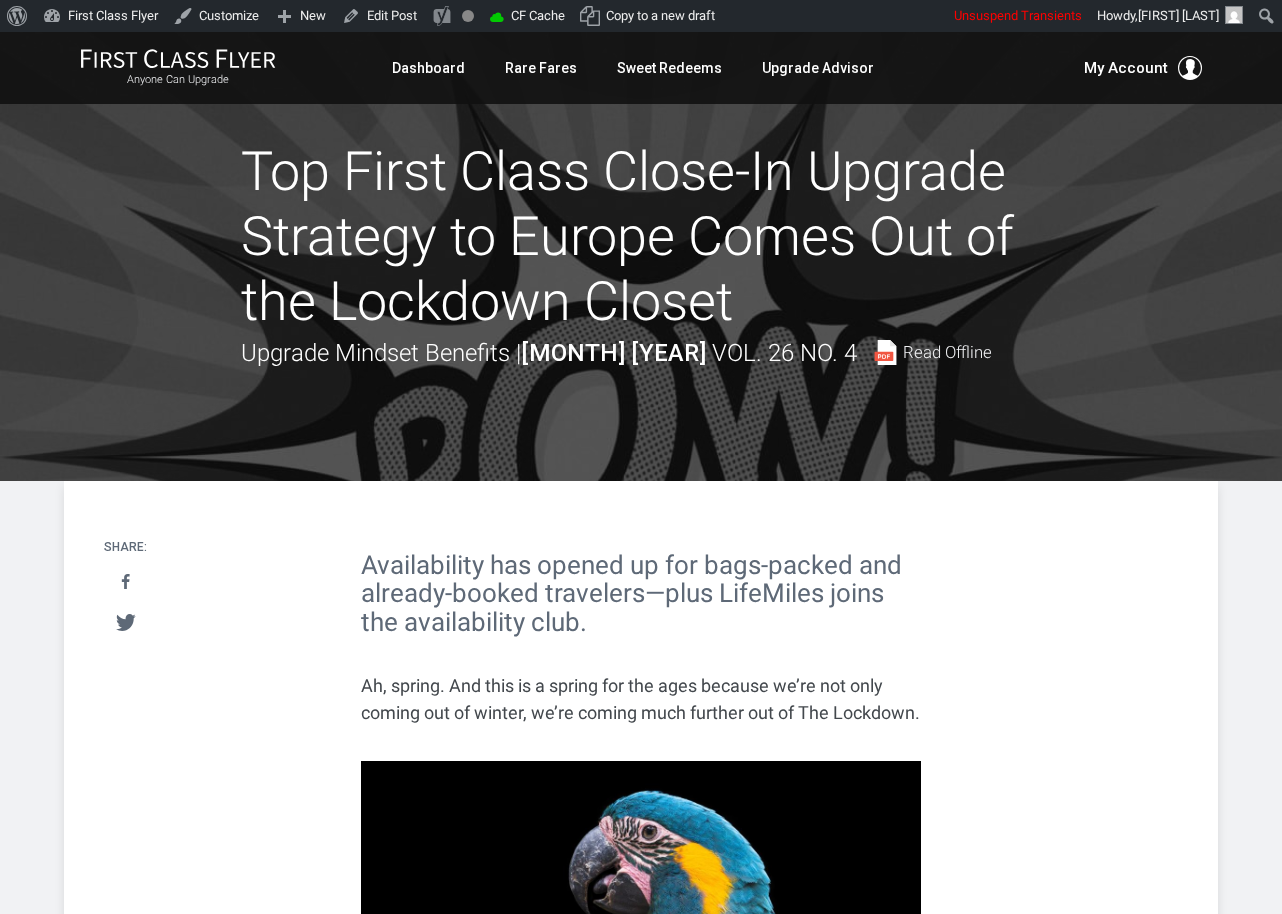 scroll, scrollTop: 0, scrollLeft: 0, axis: both 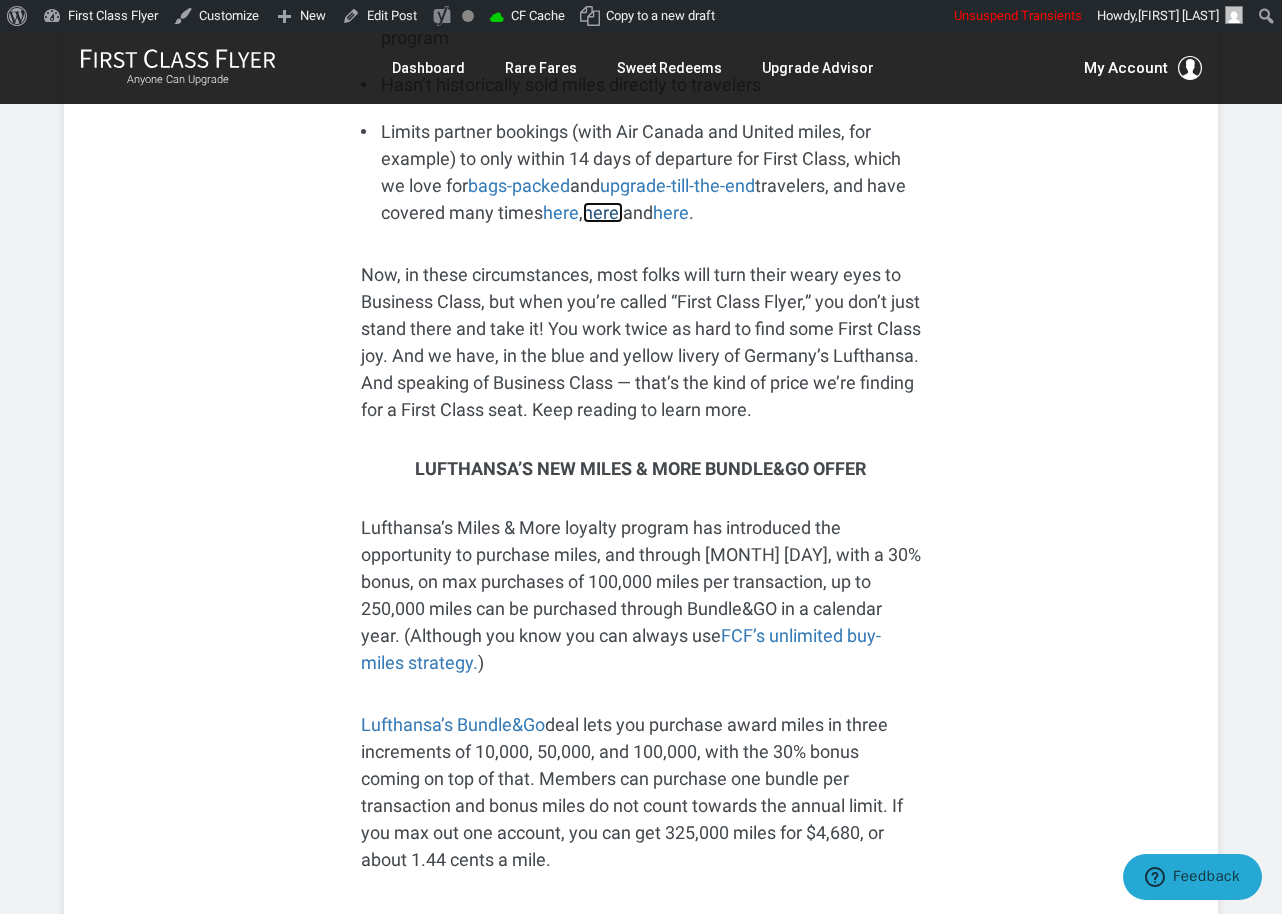 drag, startPoint x: 571, startPoint y: 219, endPoint x: 606, endPoint y: 215, distance: 35.22783 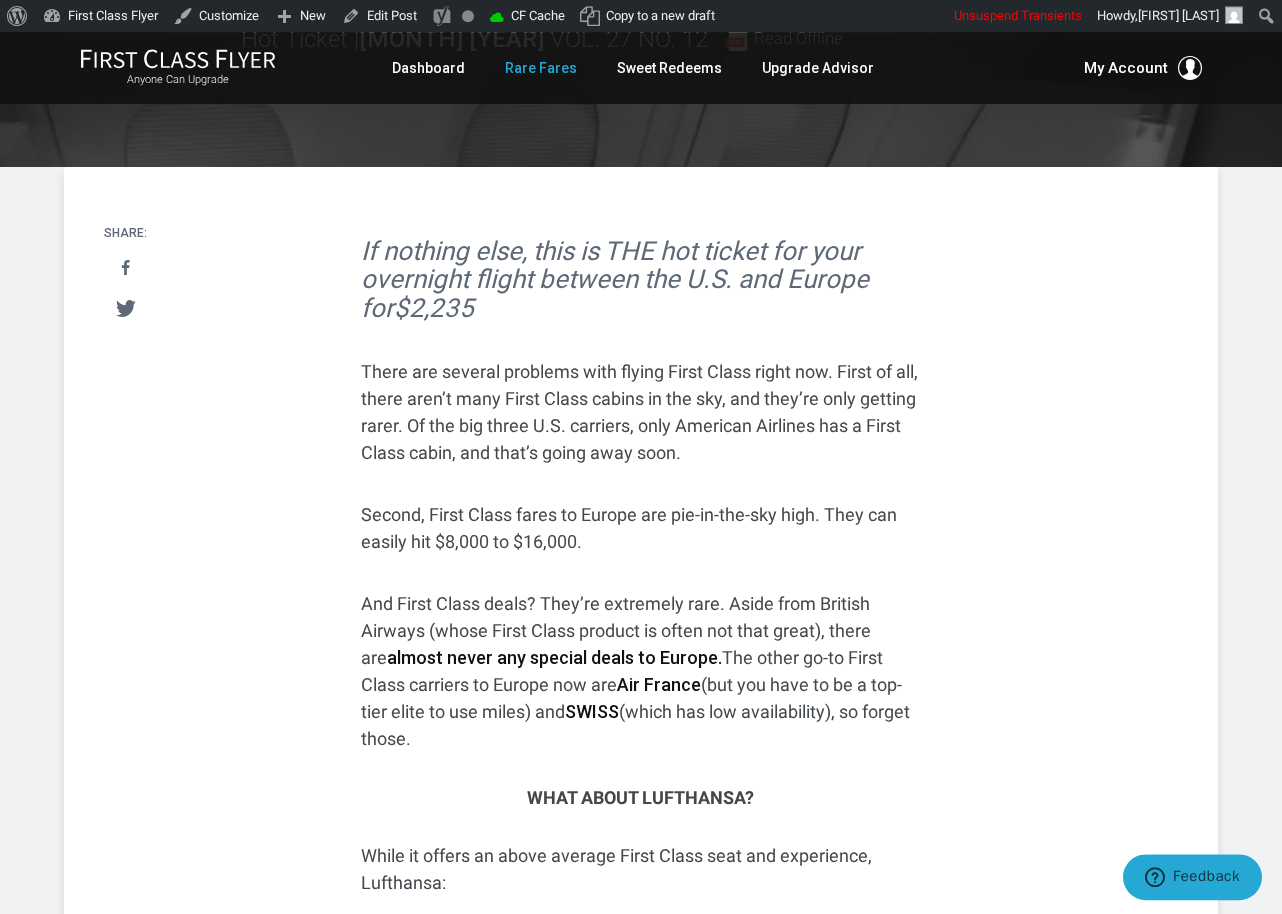 scroll, scrollTop: 0, scrollLeft: 0, axis: both 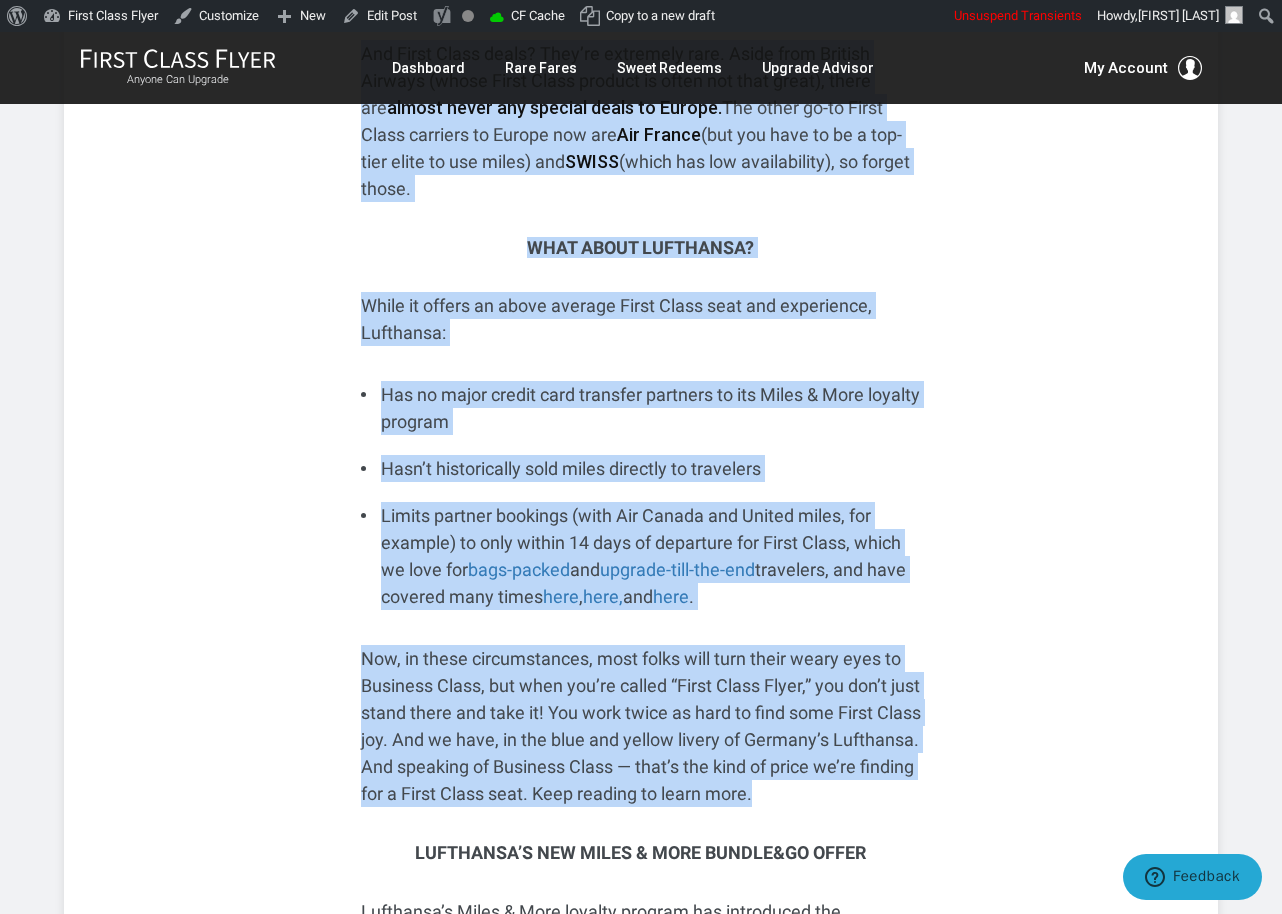 drag, startPoint x: 363, startPoint y: 209, endPoint x: 867, endPoint y: 792, distance: 770.65234 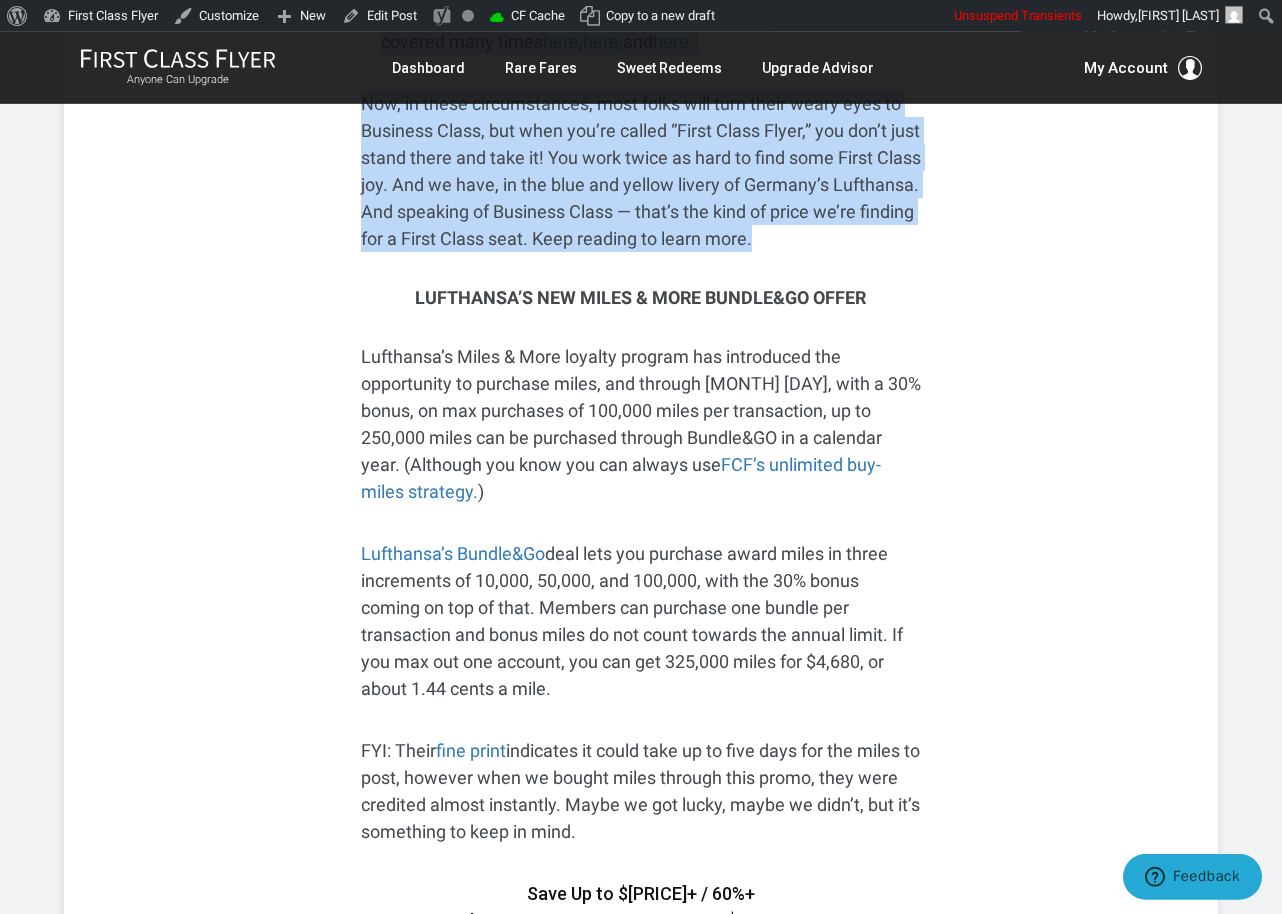 scroll, scrollTop: 1424, scrollLeft: 0, axis: vertical 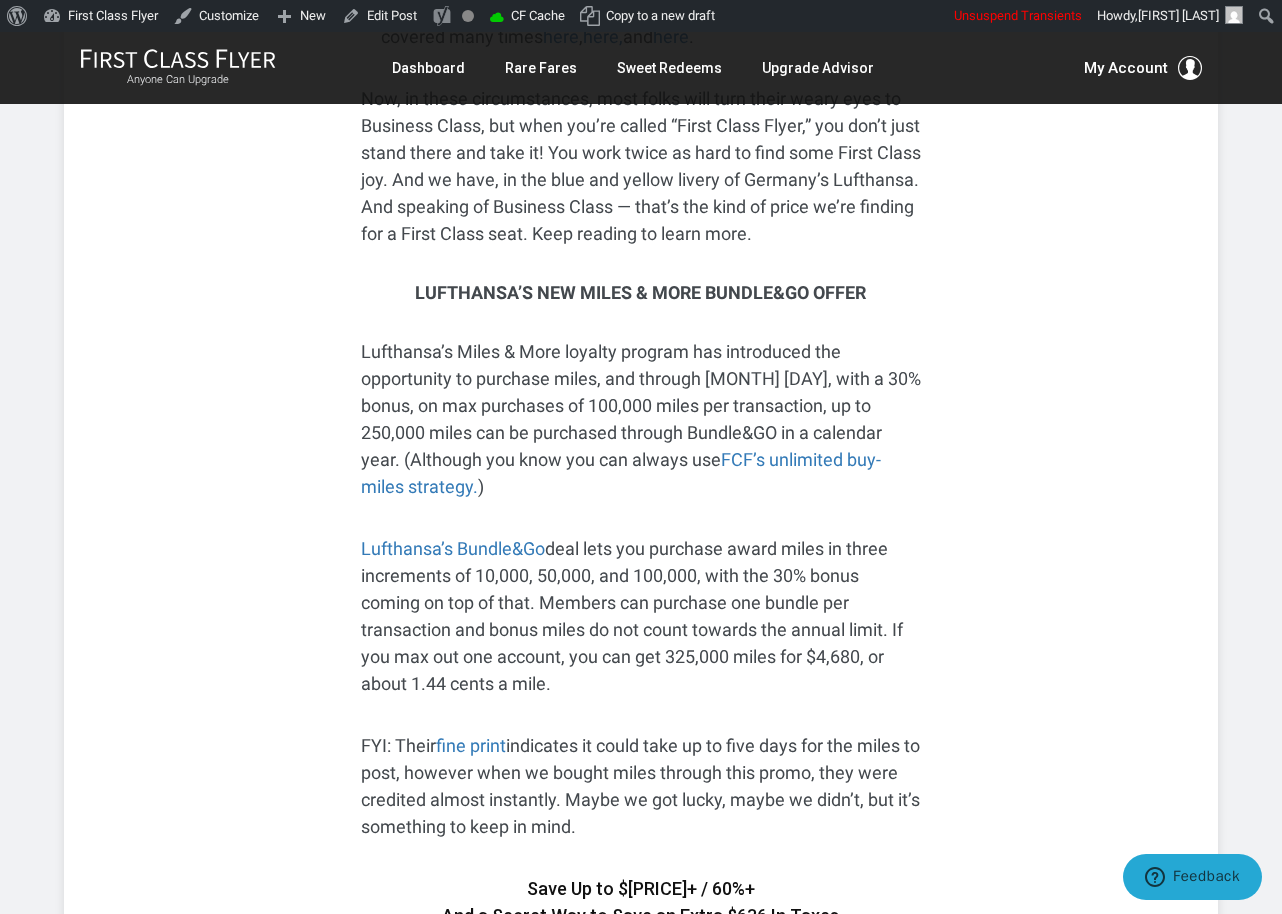 click on "If nothing else, this is THE hot ticket for your overnight flight between the U.S. and Europe for  $2,235
There are several problems with flying First Class right now. First of all, there aren’t many First Class cabins in the sky, and they’re only getting rarer. Of the big three U.S. carriers, only American Airlines has a First Class cabin, and that’s going away soon.
Second, First Class fares to Europe are pie-in-the-sky high. They can easily hit $8,000 to $16,000.
And First Class deals? They’re extremely rare. Aside from British Airways (whose First Class product is often not that great), there are  almost never any special deals to Europe.  The other go-to First Class carriers to Europe now are  Air France  (but you have to be a top-tier elite to use miles) and  SWISS  (which has low availability), so forget those.
What About Lufthansa?
While it offers an above average First Class seat and experience, Lufthansa:
Hasn’t historically sold miles directly to travelers
and" at bounding box center (641, 1685) 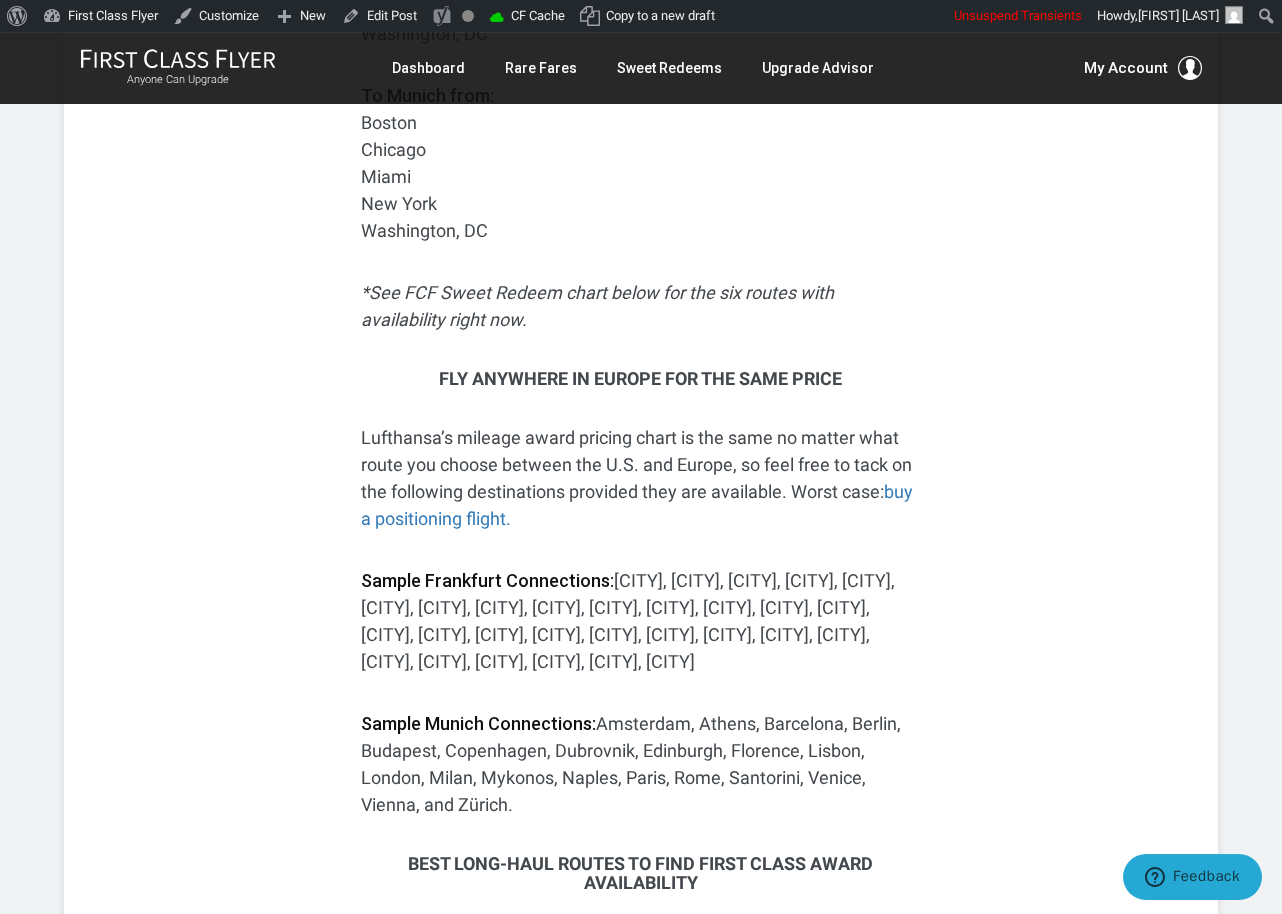 scroll, scrollTop: 3680, scrollLeft: 0, axis: vertical 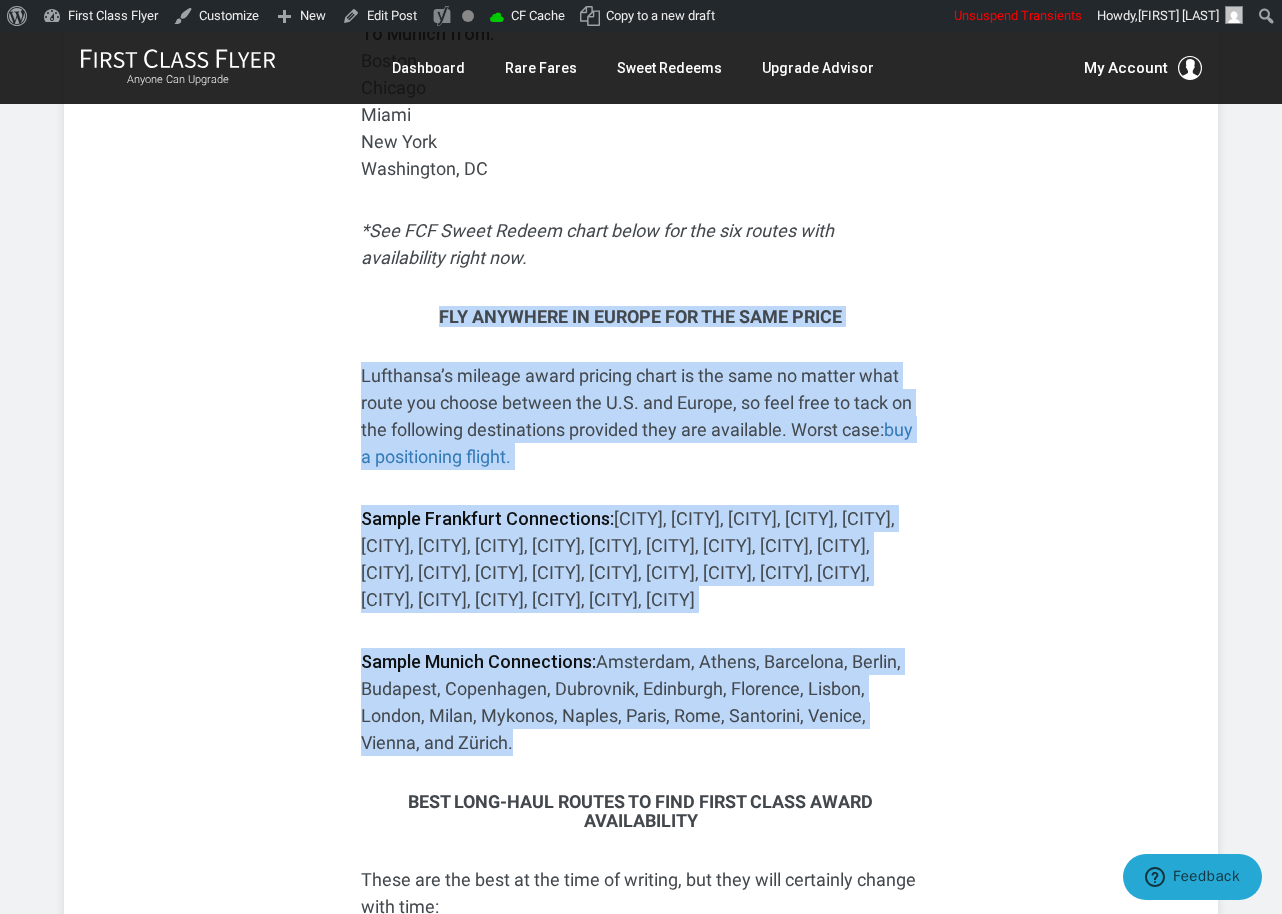 drag, startPoint x: 434, startPoint y: 320, endPoint x: 765, endPoint y: 694, distance: 499.43668 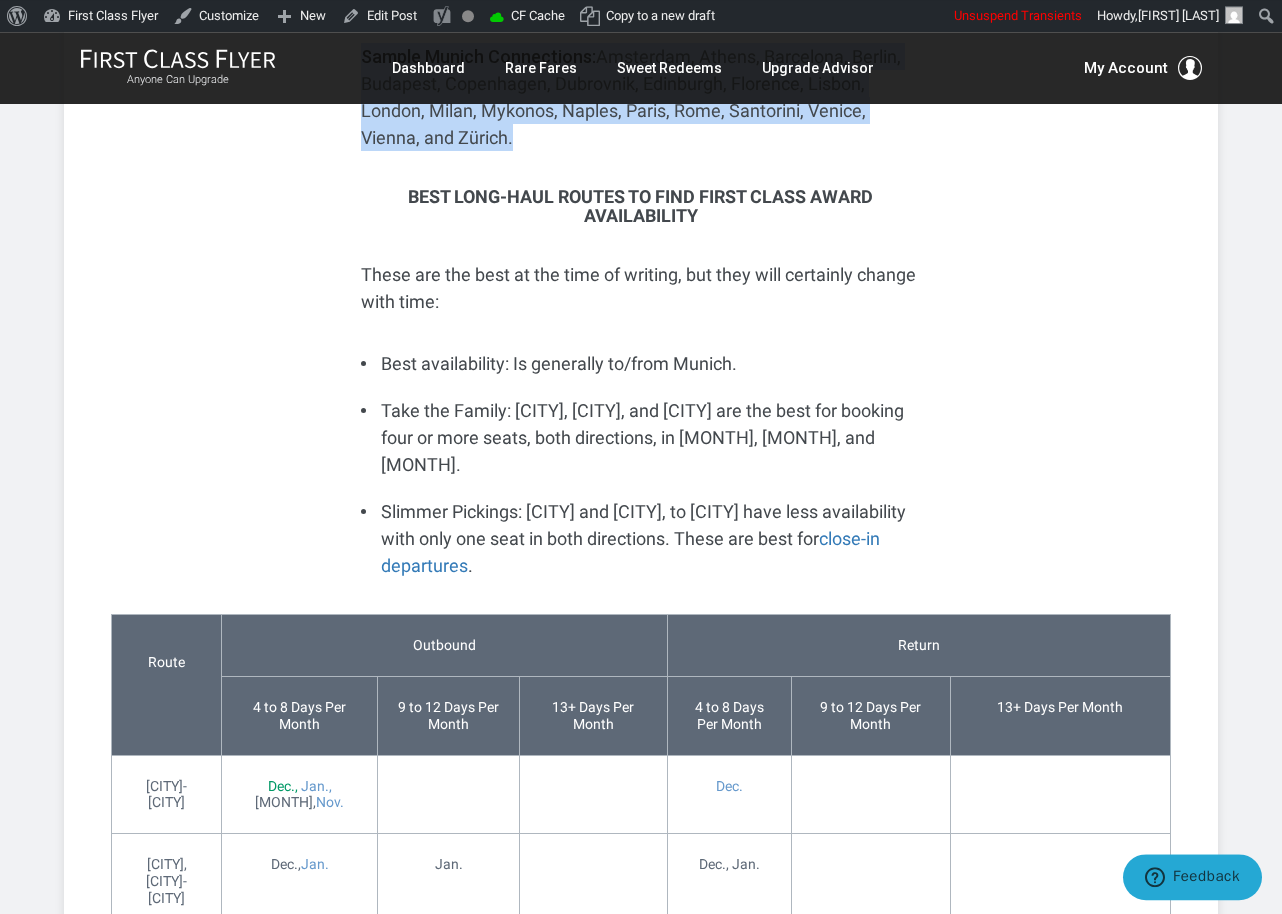 scroll, scrollTop: 4288, scrollLeft: 0, axis: vertical 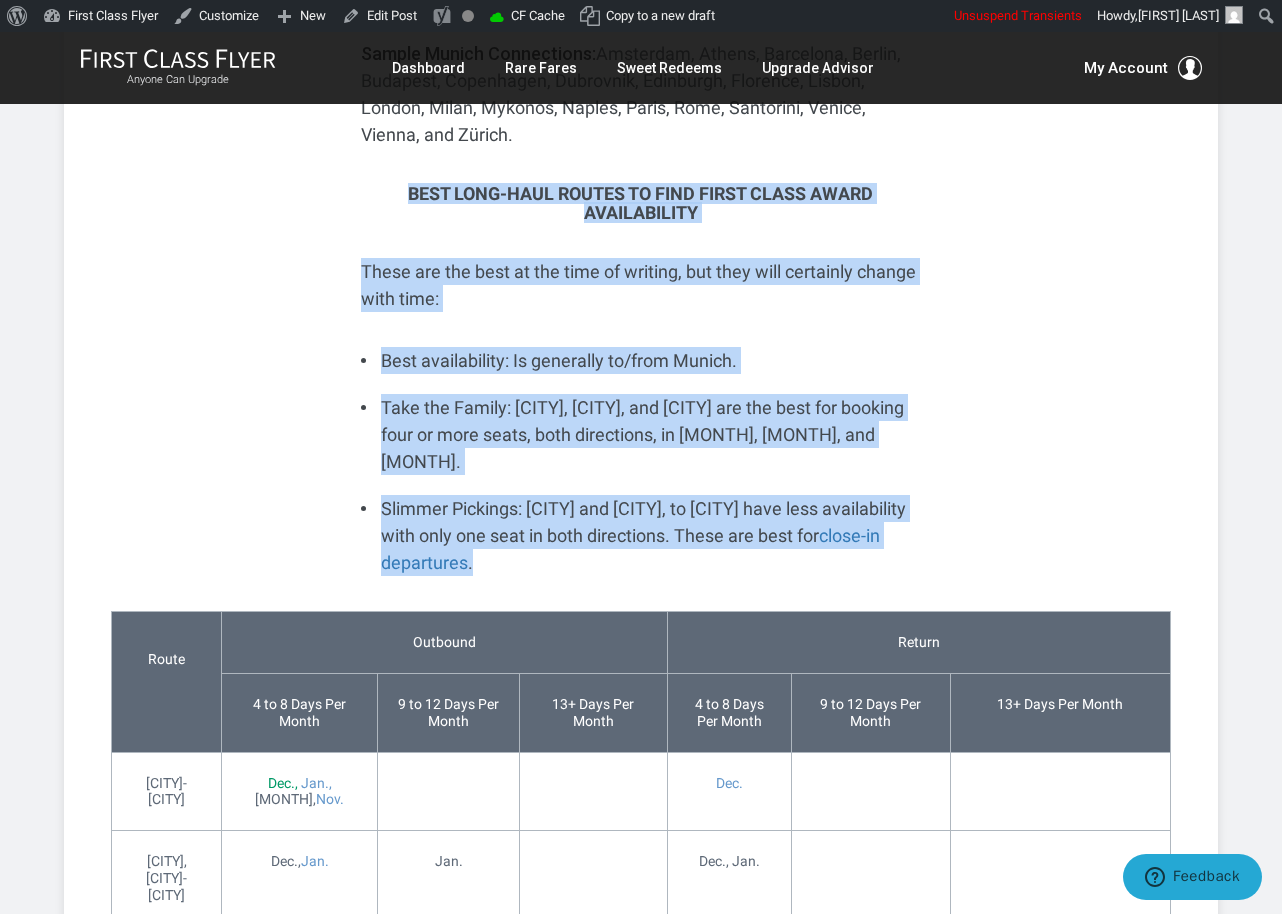 drag, startPoint x: 408, startPoint y: 221, endPoint x: 665, endPoint y: 555, distance: 421.43207 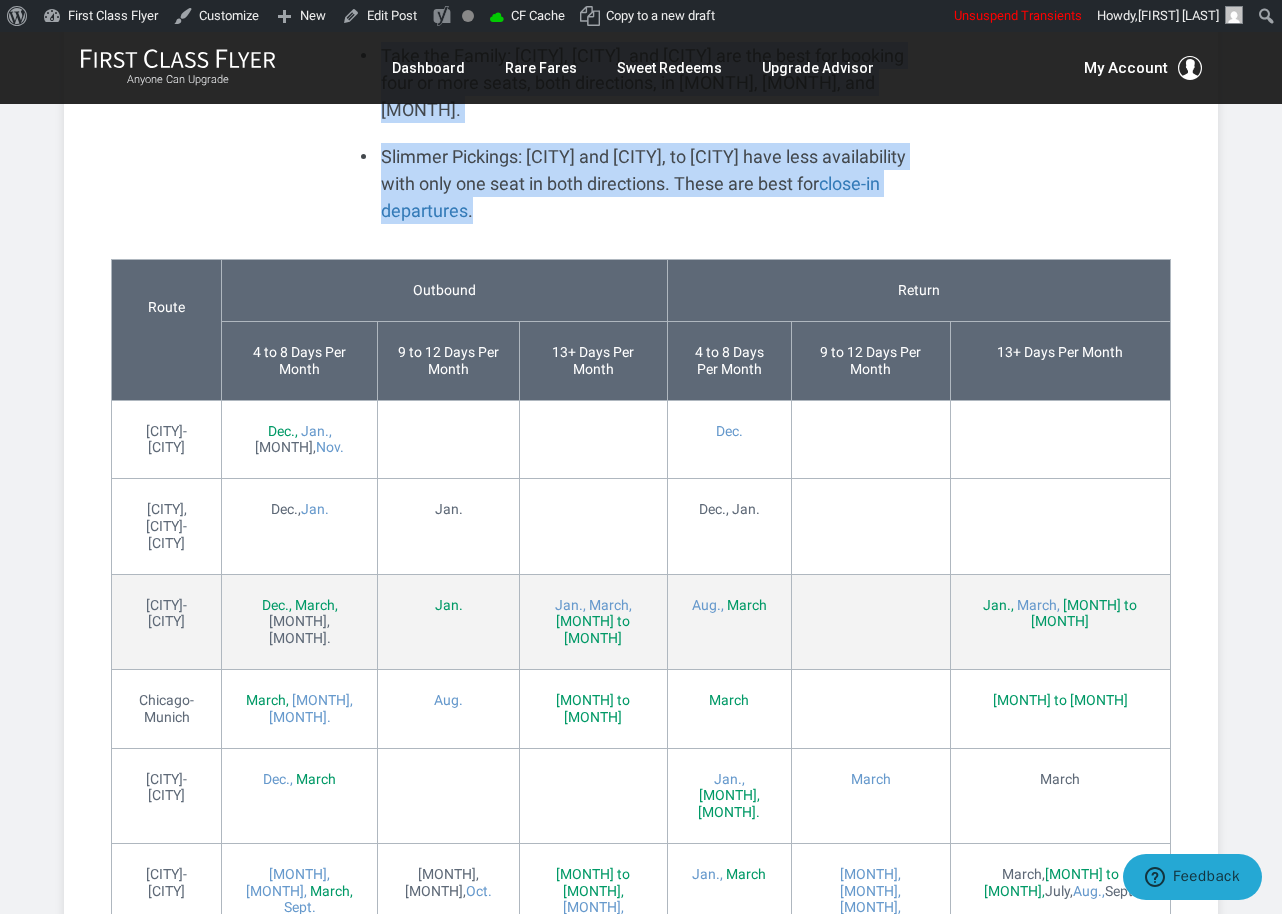 scroll, scrollTop: 5200, scrollLeft: 0, axis: vertical 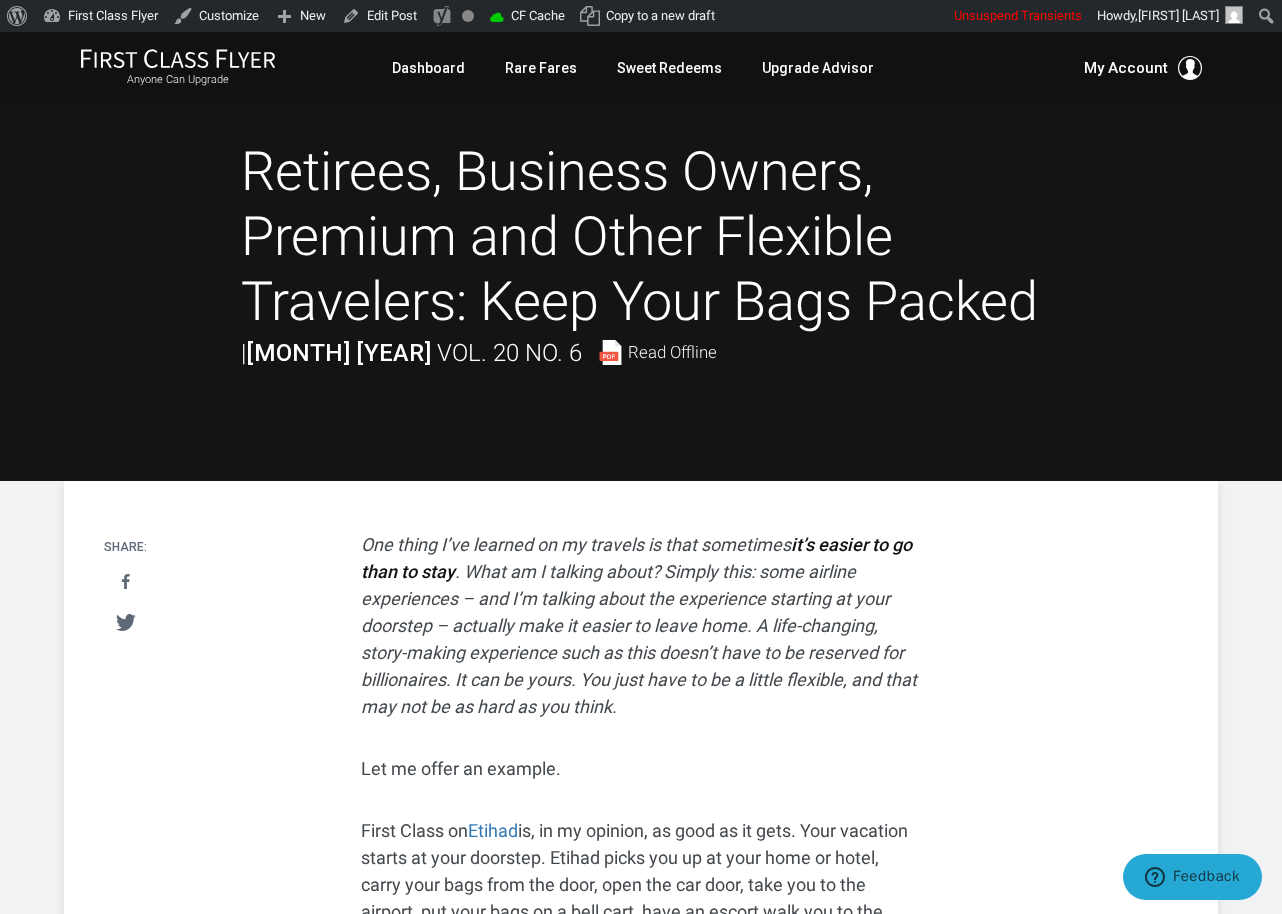 click at bounding box center [641, 256] 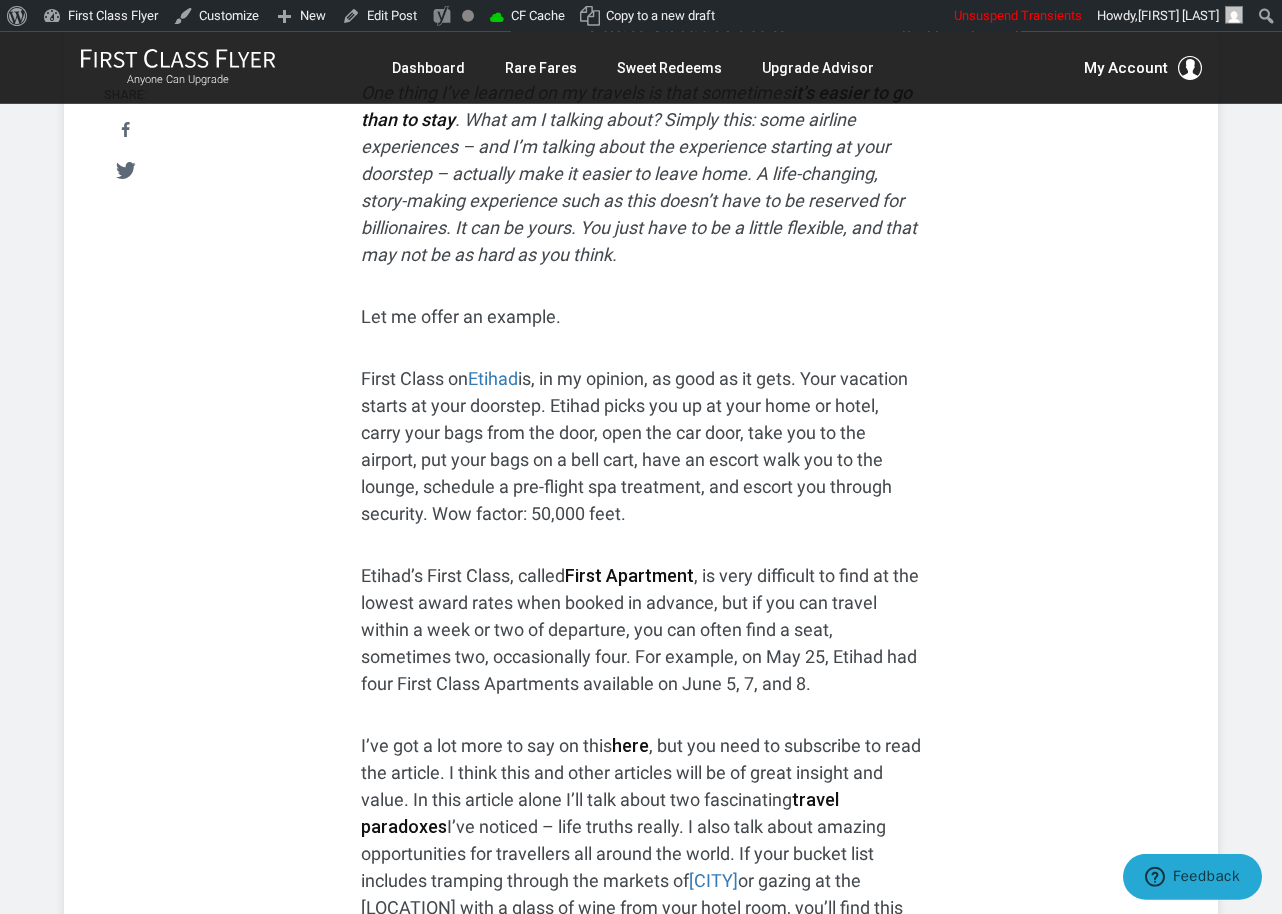 scroll, scrollTop: 480, scrollLeft: 0, axis: vertical 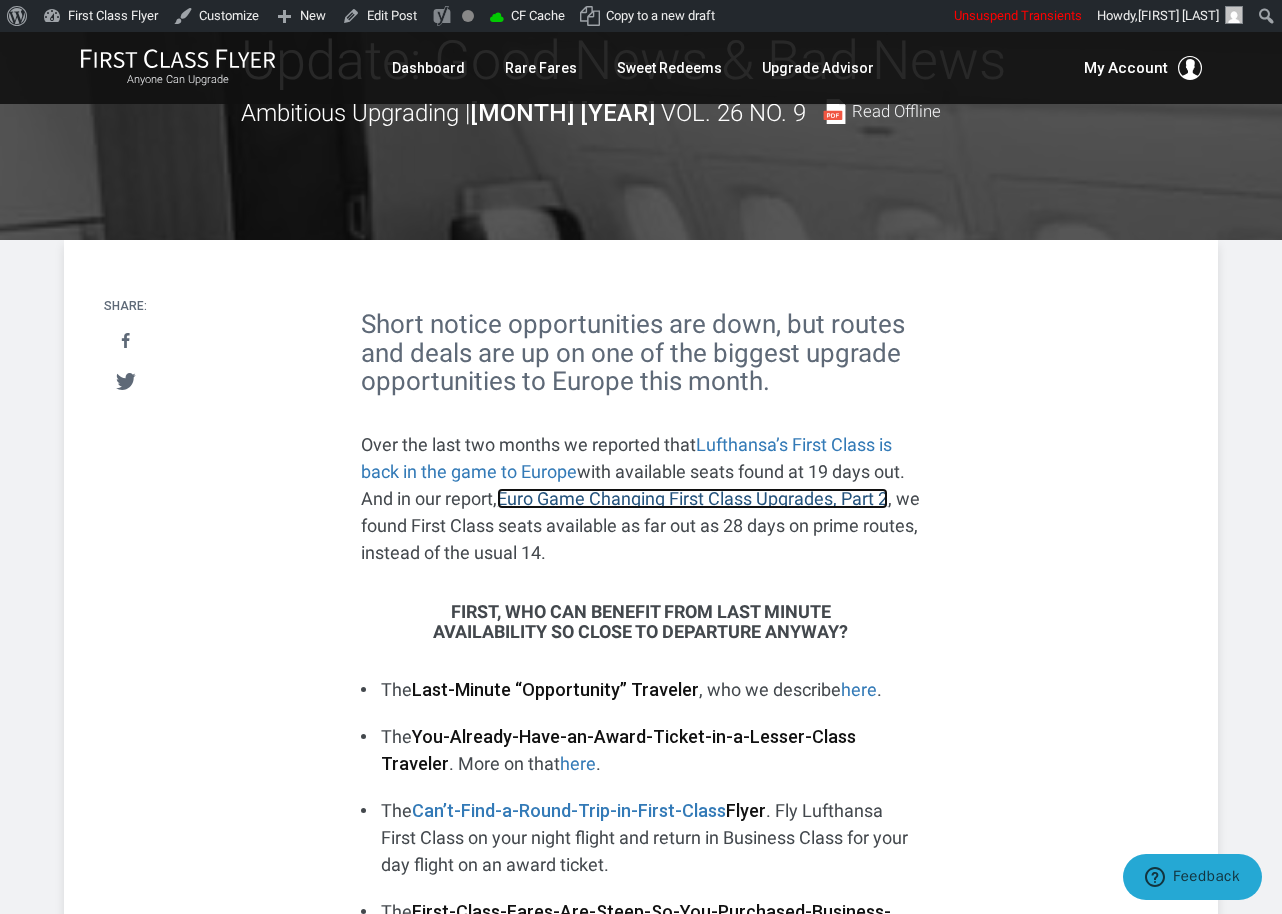 click on "Euro Game Changing First Class Upgrades, Part 2" at bounding box center (692, 498) 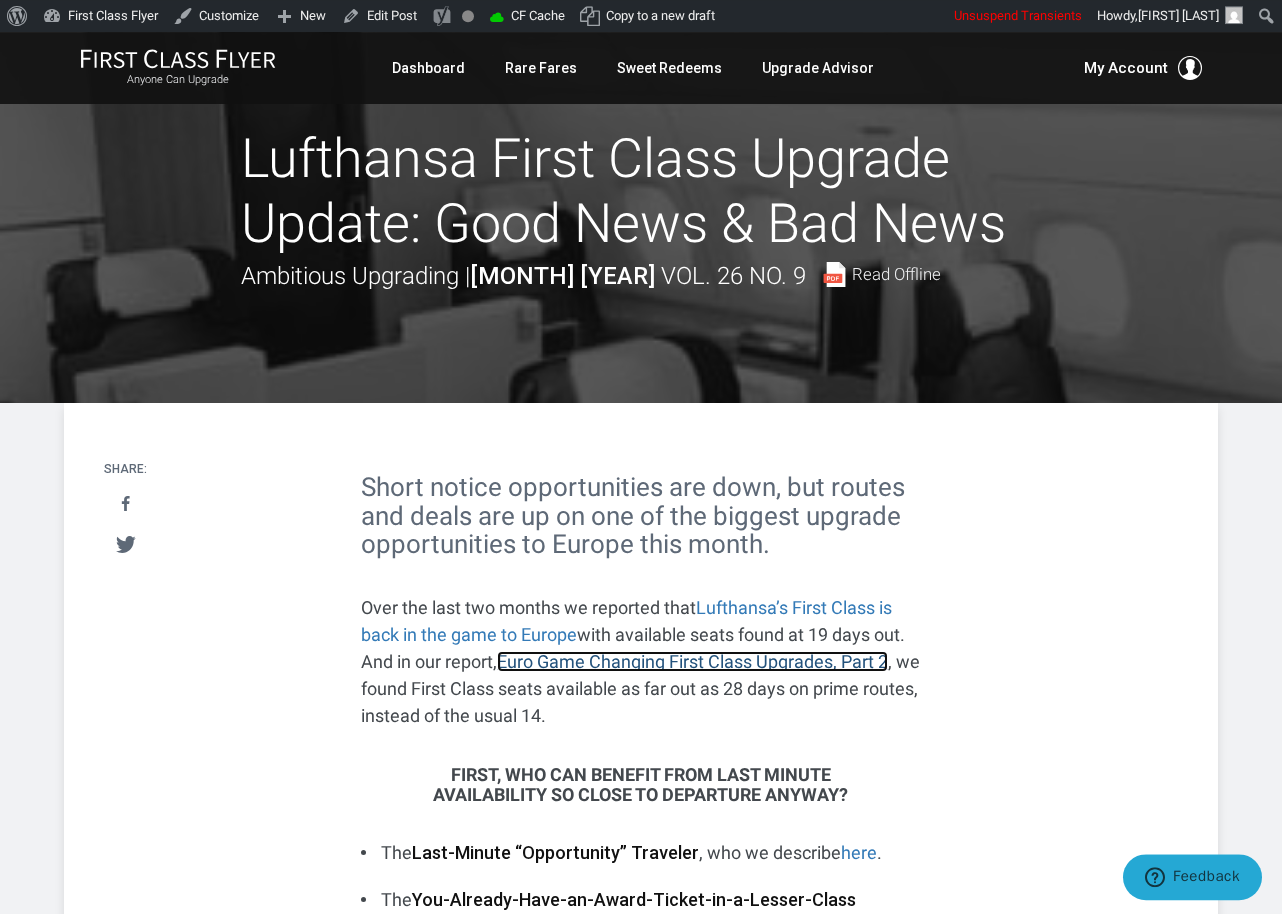 scroll, scrollTop: 0, scrollLeft: 0, axis: both 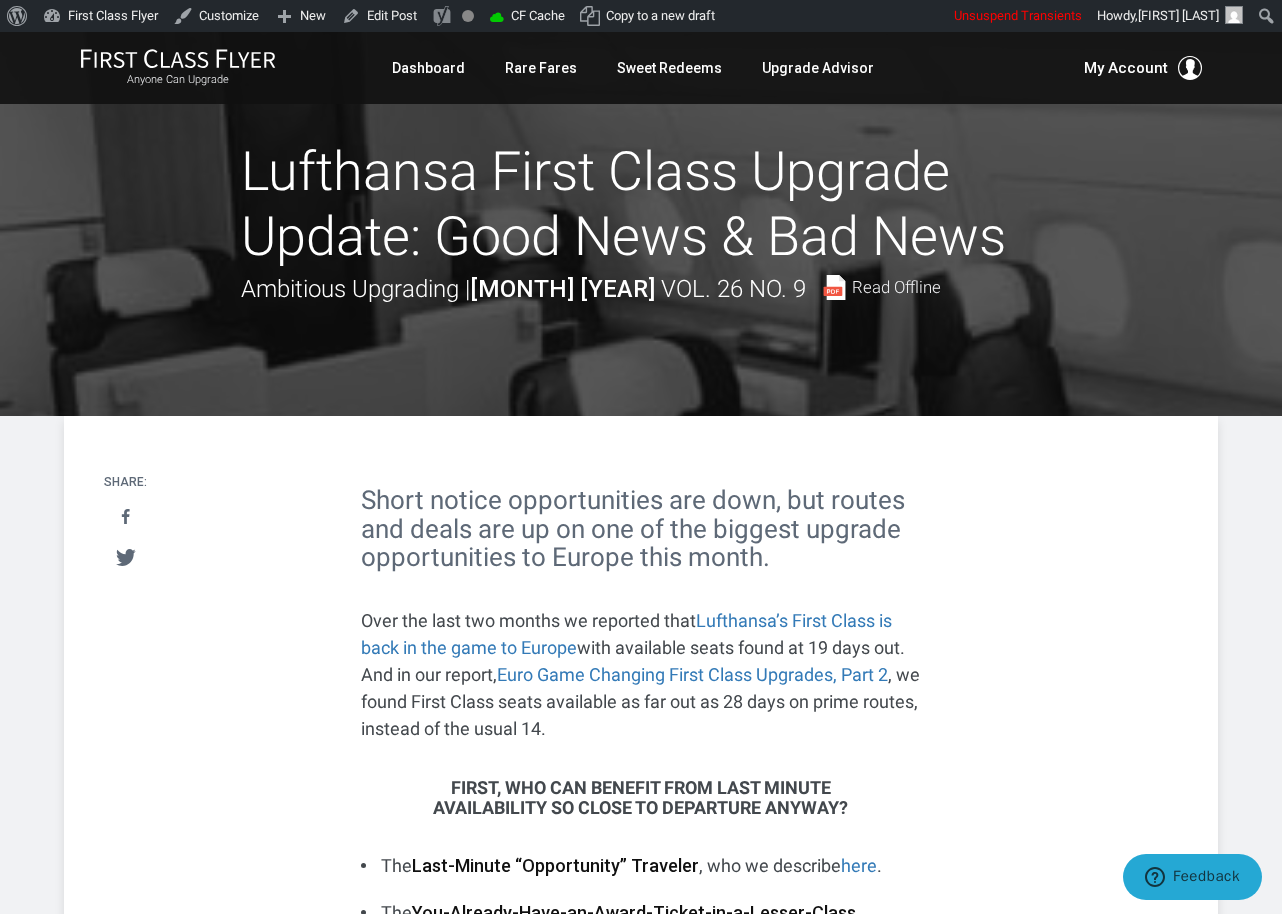 click on "Lufthansa First Class Upgrade Update: Good News & Bad News" at bounding box center (641, 205) 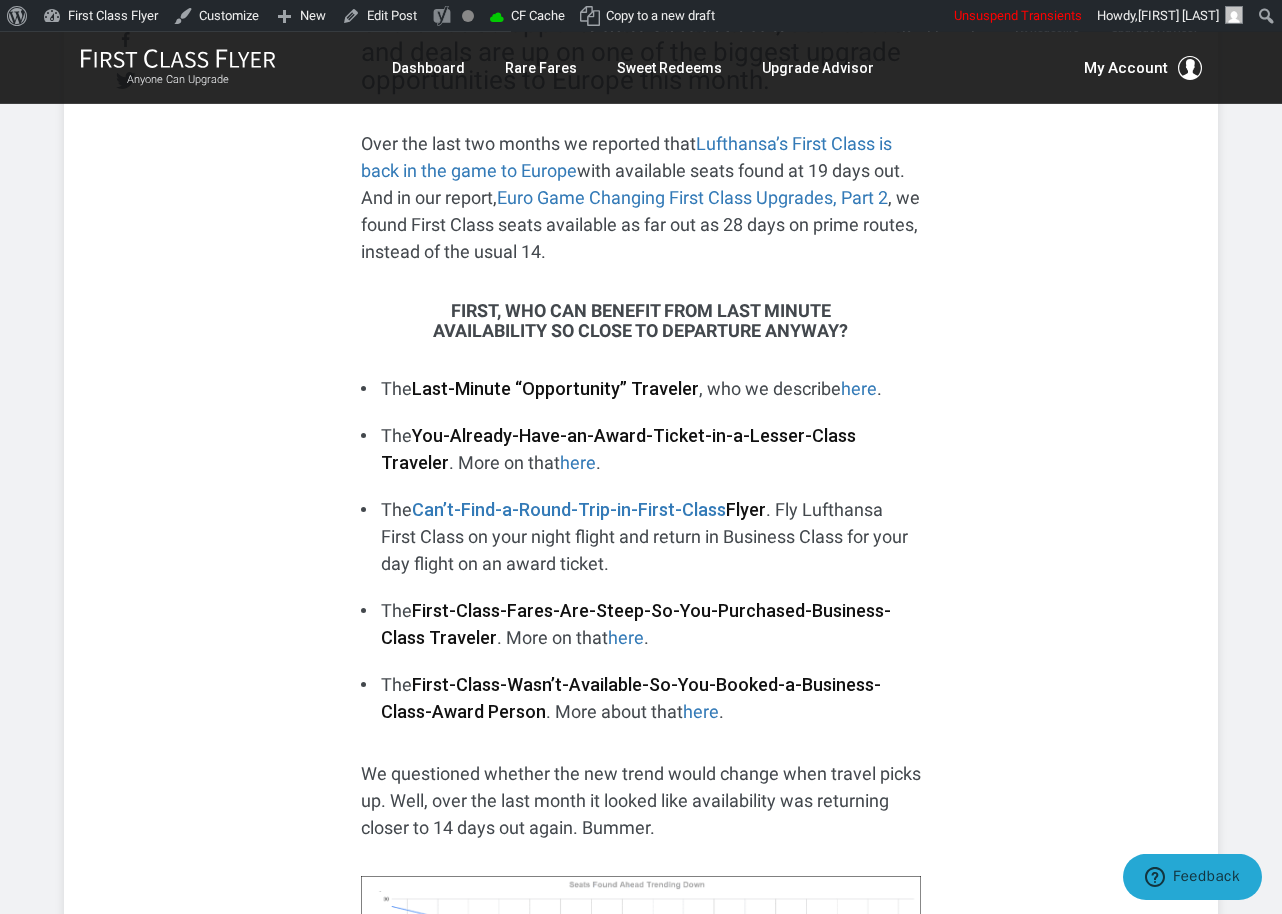 scroll, scrollTop: 0, scrollLeft: 0, axis: both 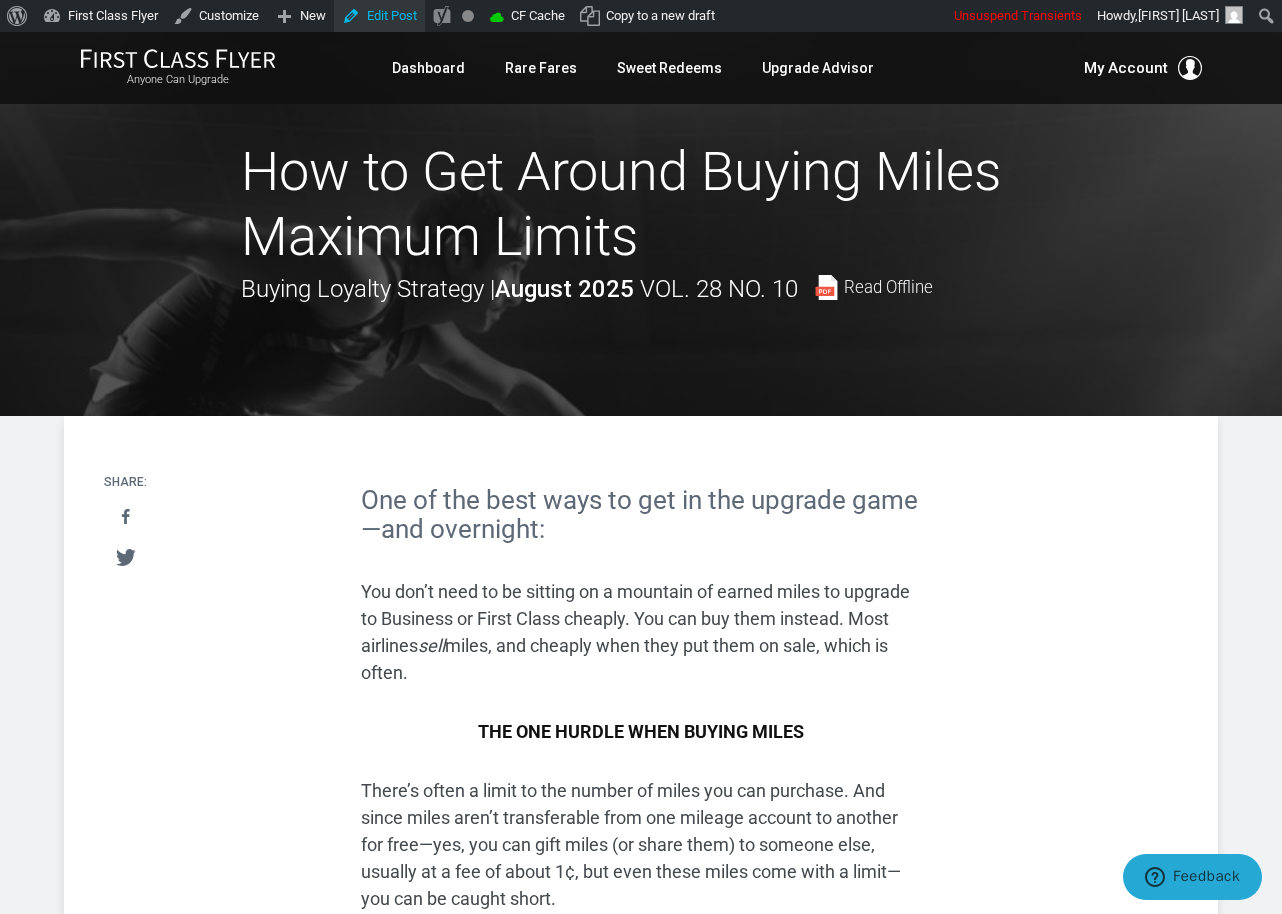 click on "Edit Post" at bounding box center (379, 16) 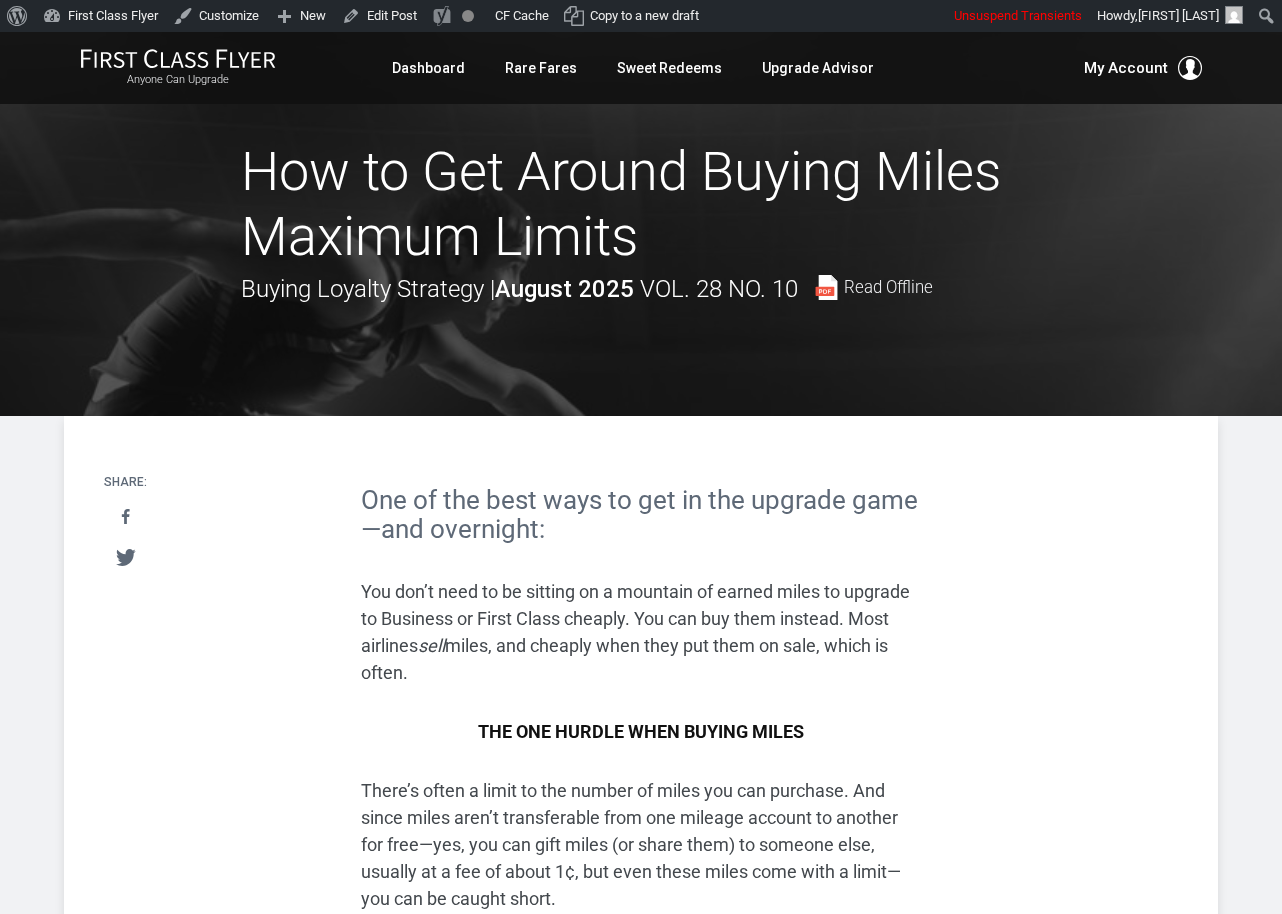 scroll, scrollTop: 0, scrollLeft: 0, axis: both 